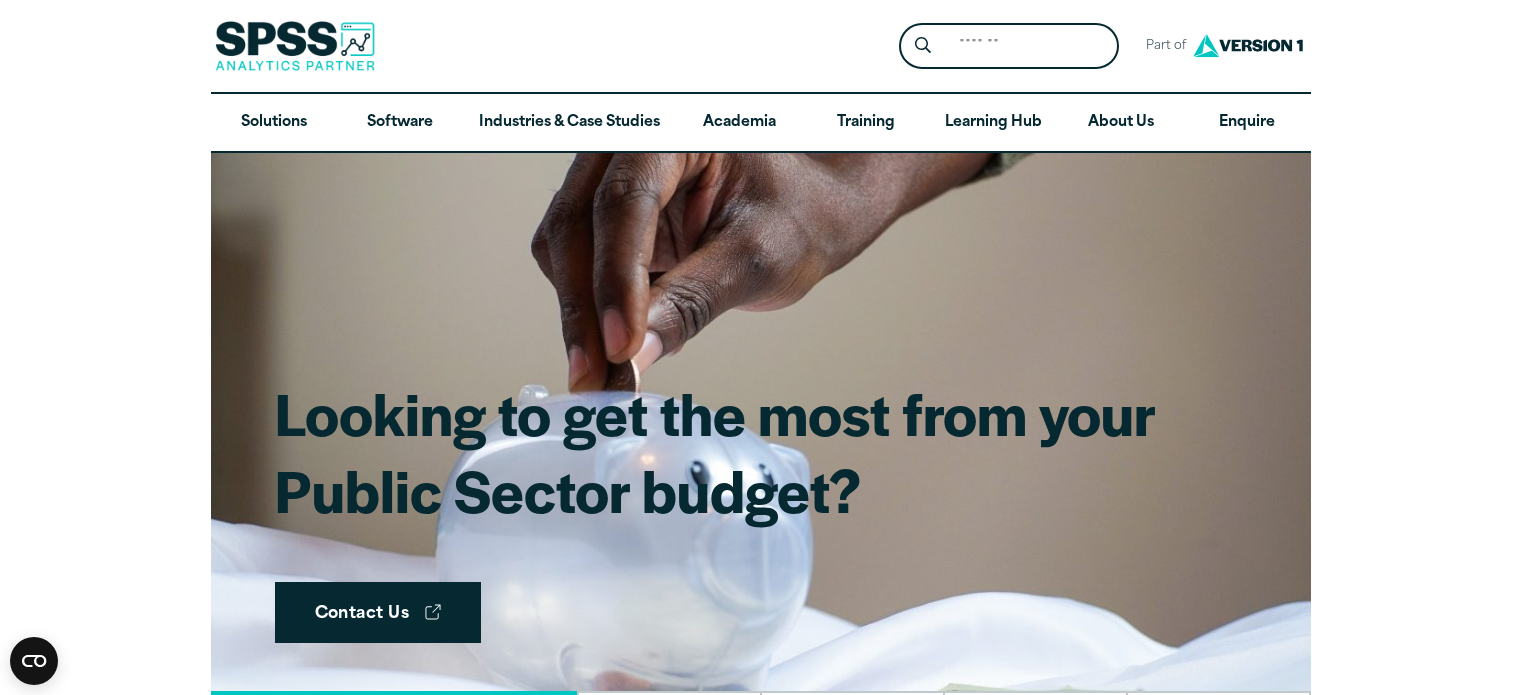 scroll, scrollTop: 0, scrollLeft: 0, axis: both 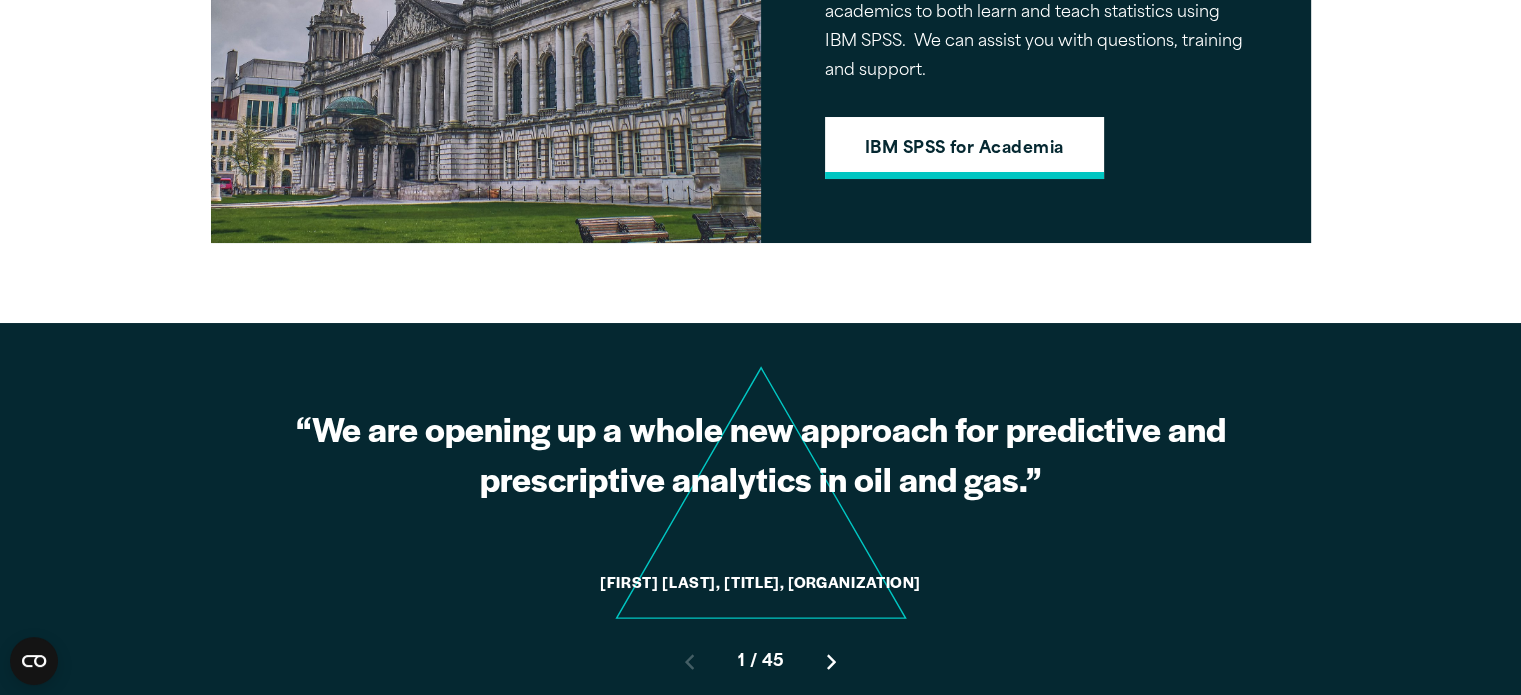 click on "IBM SPSS for Academia" at bounding box center [964, 148] 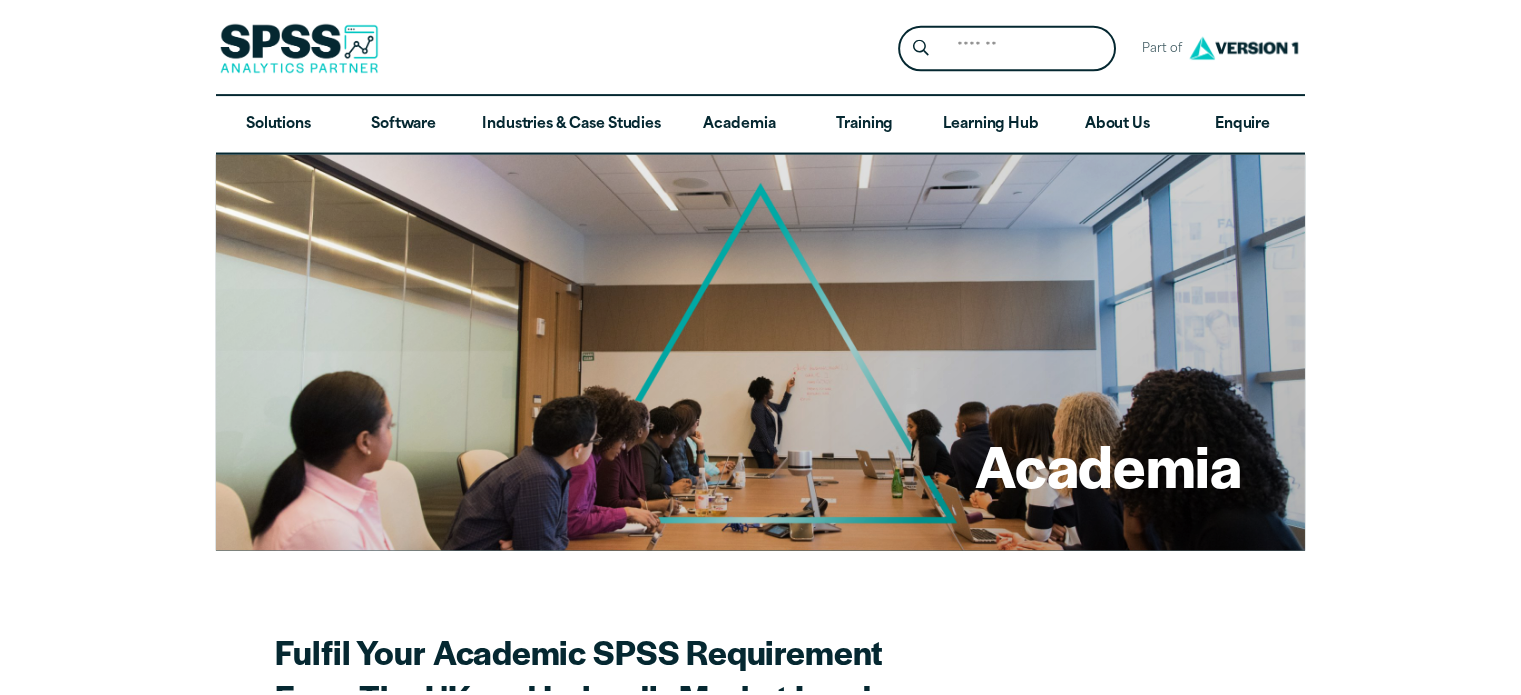 scroll, scrollTop: 0, scrollLeft: 0, axis: both 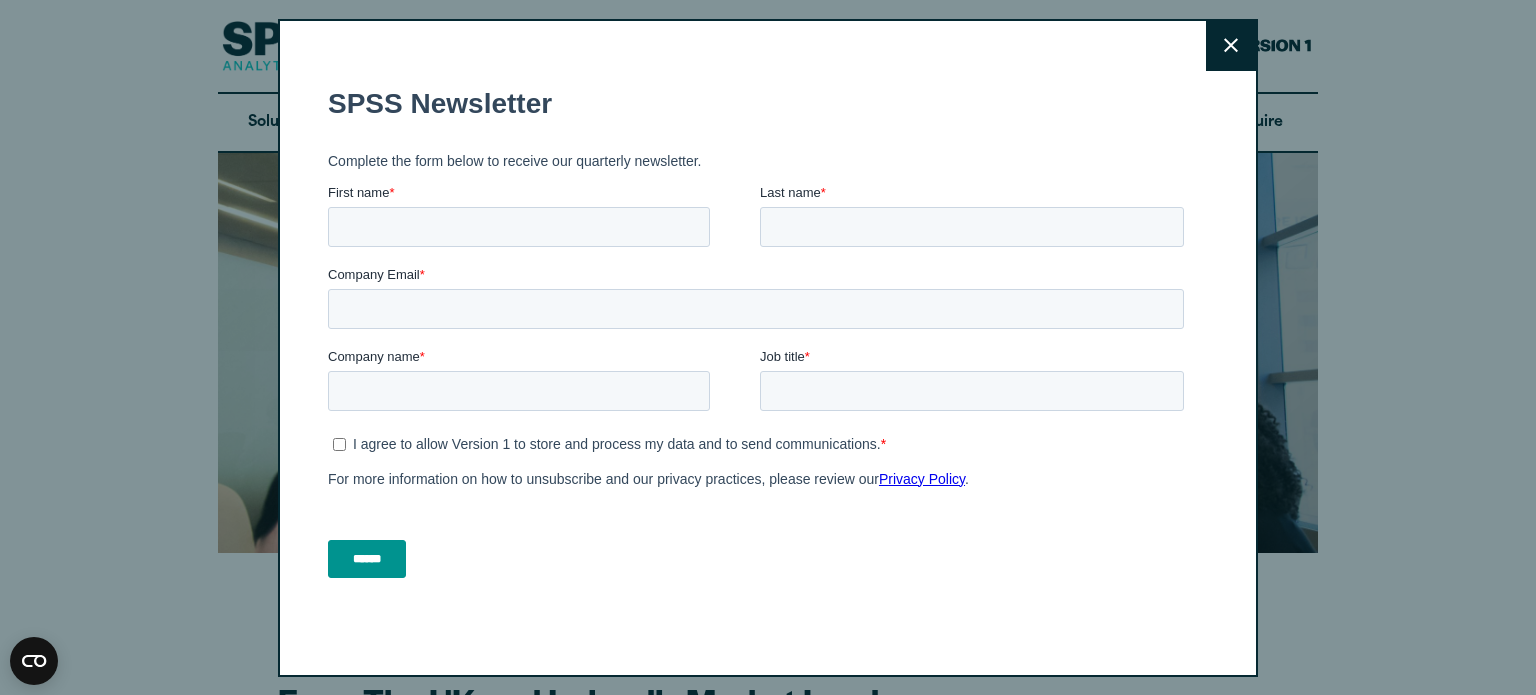 click 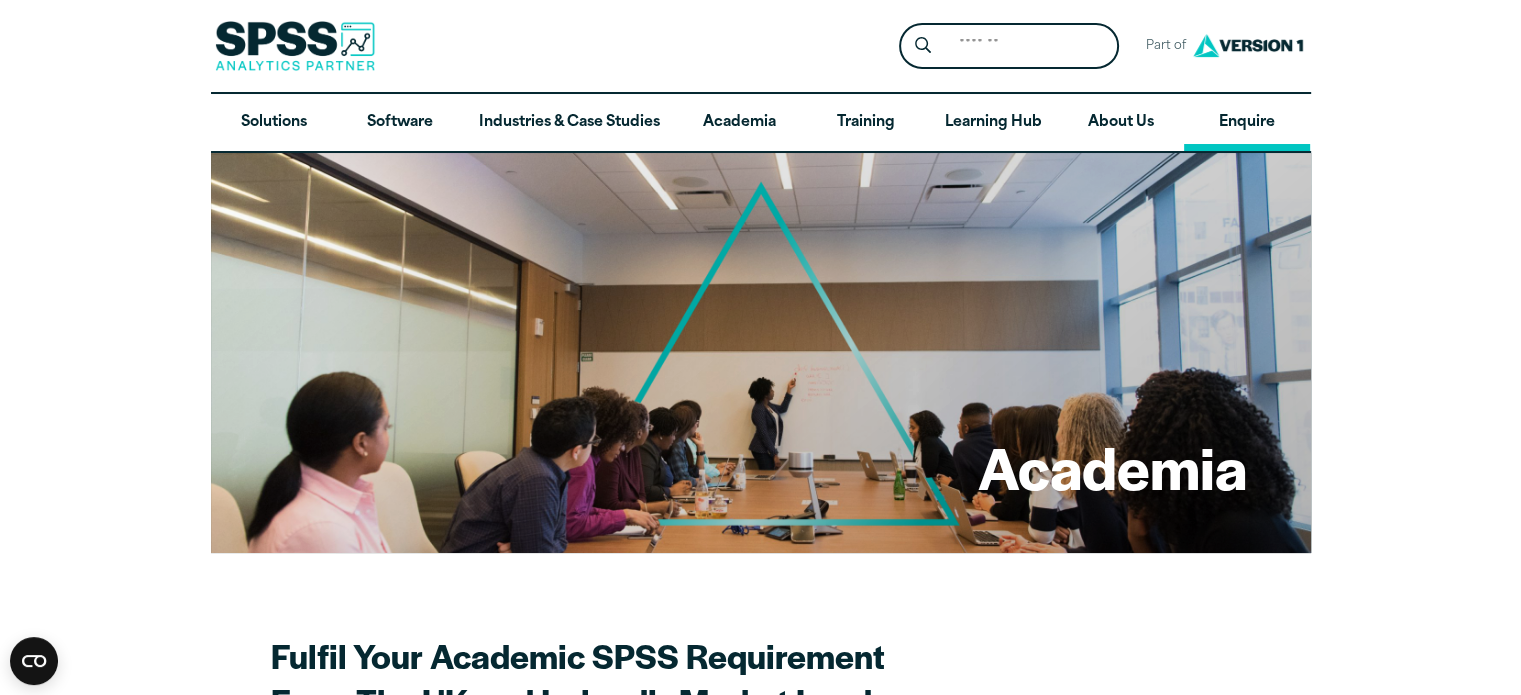 click on "Enquire" at bounding box center [1247, 123] 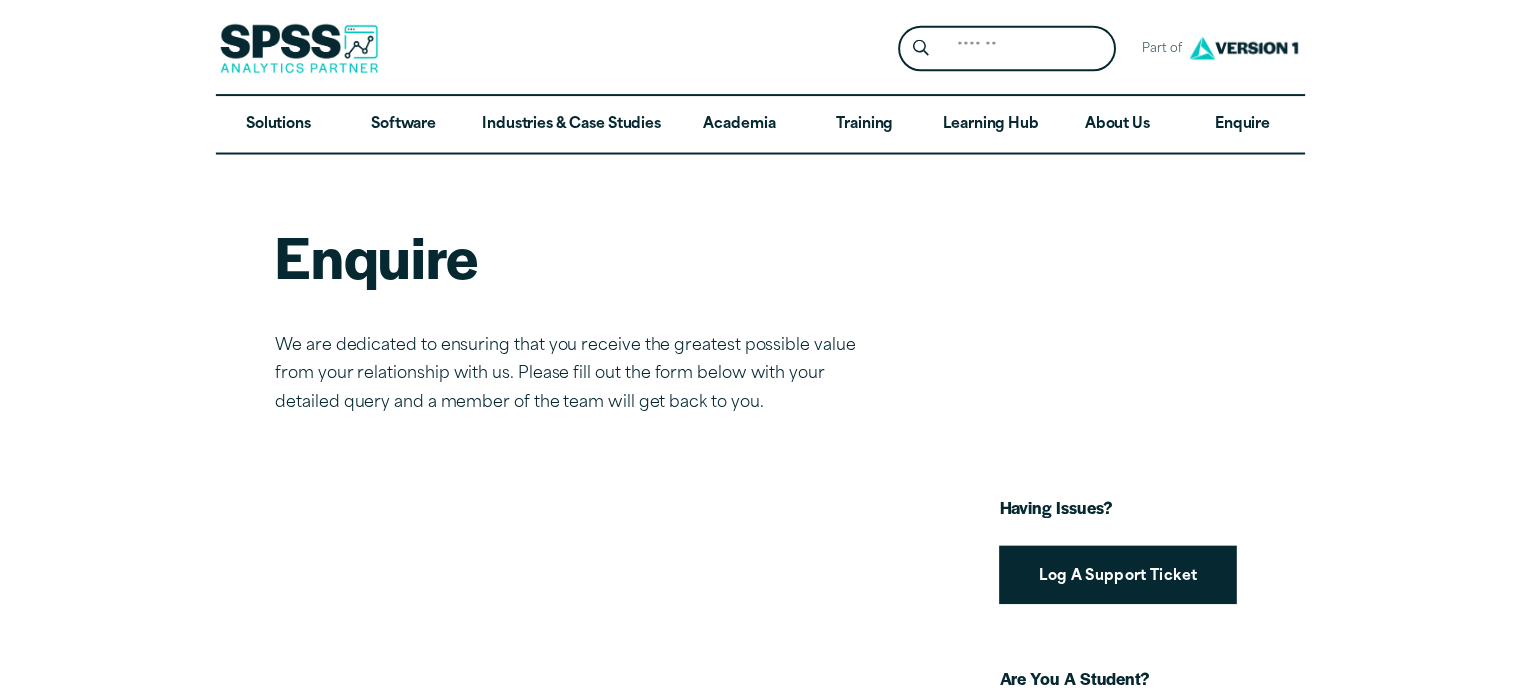 scroll, scrollTop: 0, scrollLeft: 0, axis: both 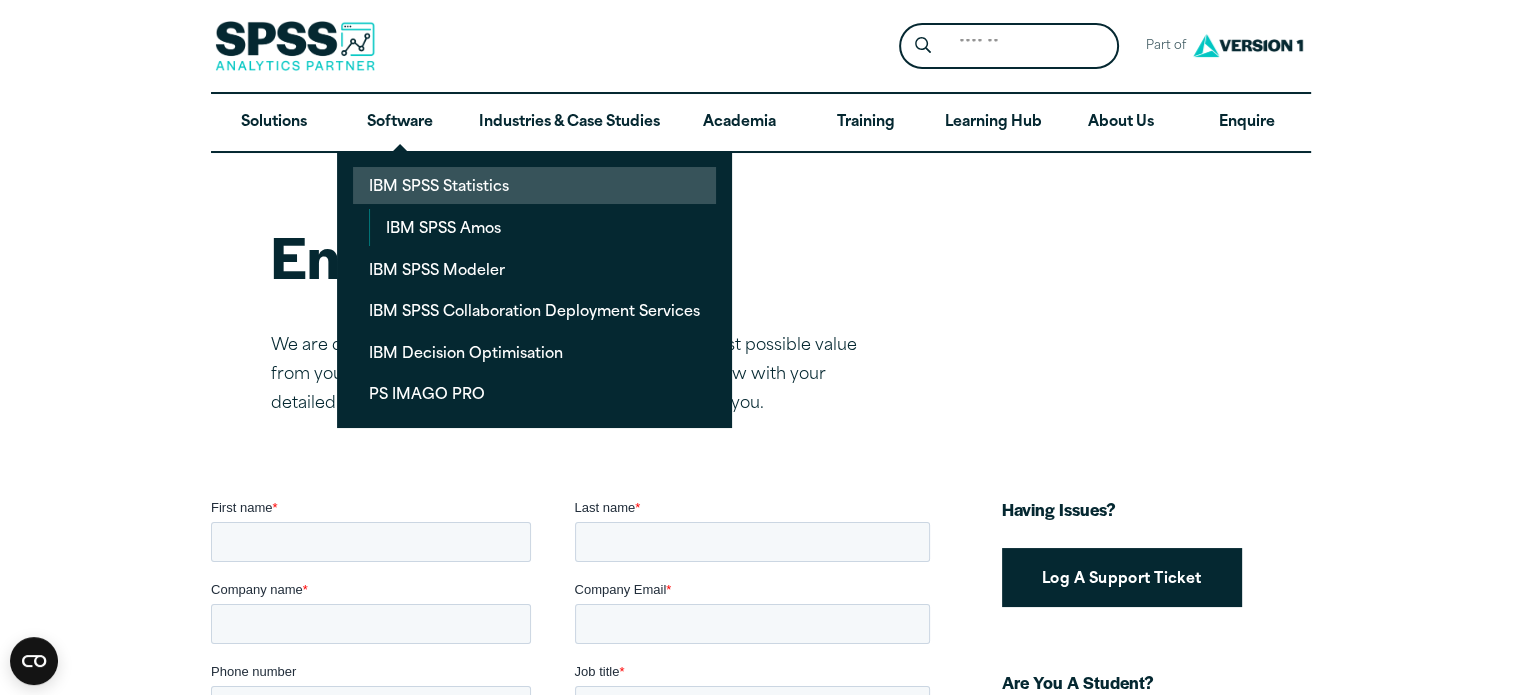 click on "IBM SPSS Statistics" at bounding box center (534, 185) 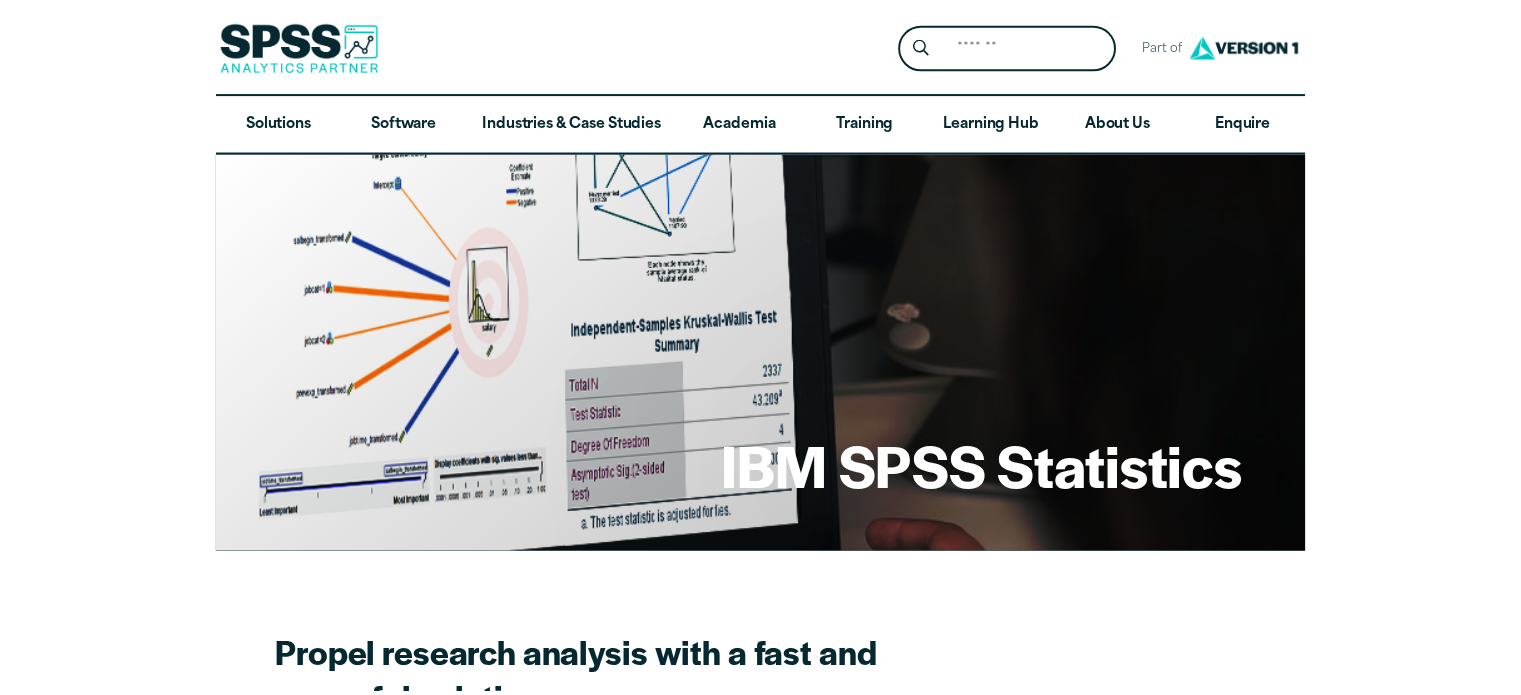 scroll, scrollTop: 0, scrollLeft: 0, axis: both 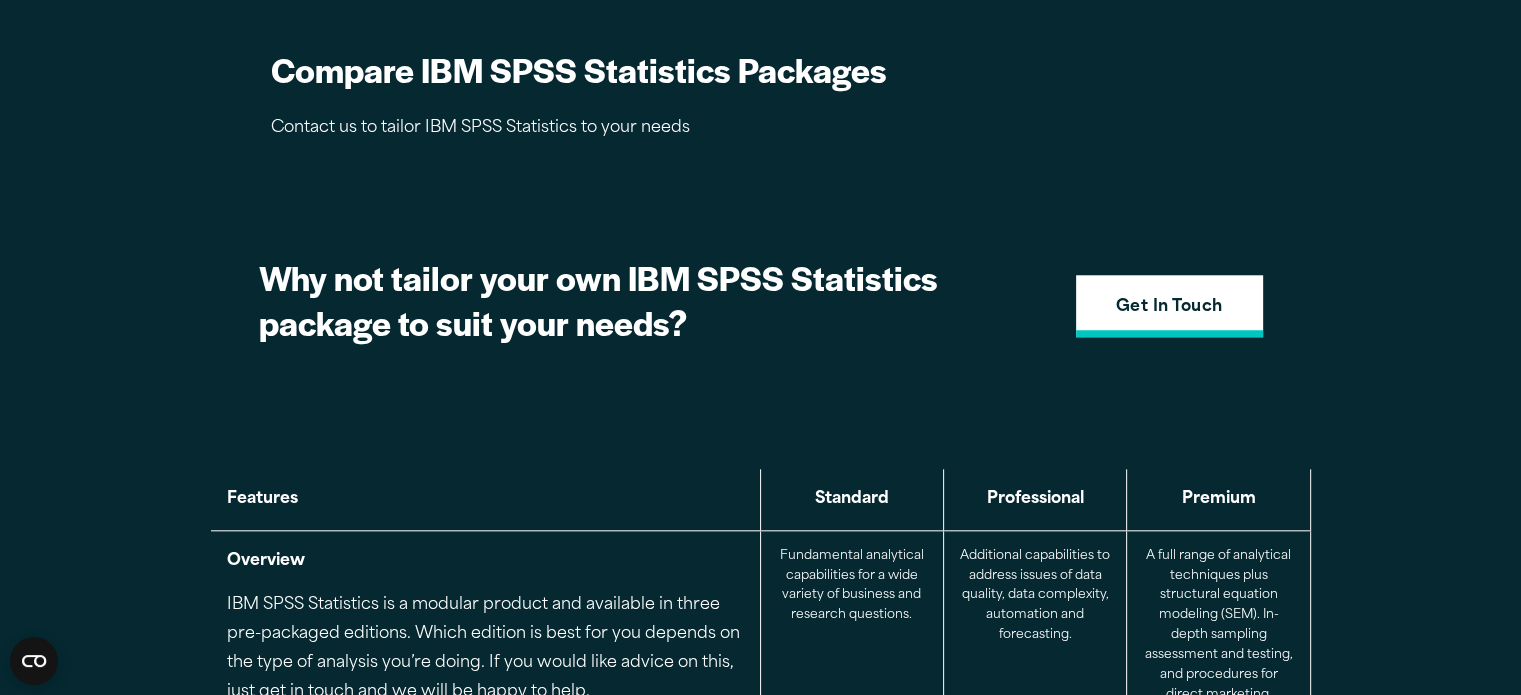 click on "Get In Touch" at bounding box center [1169, 308] 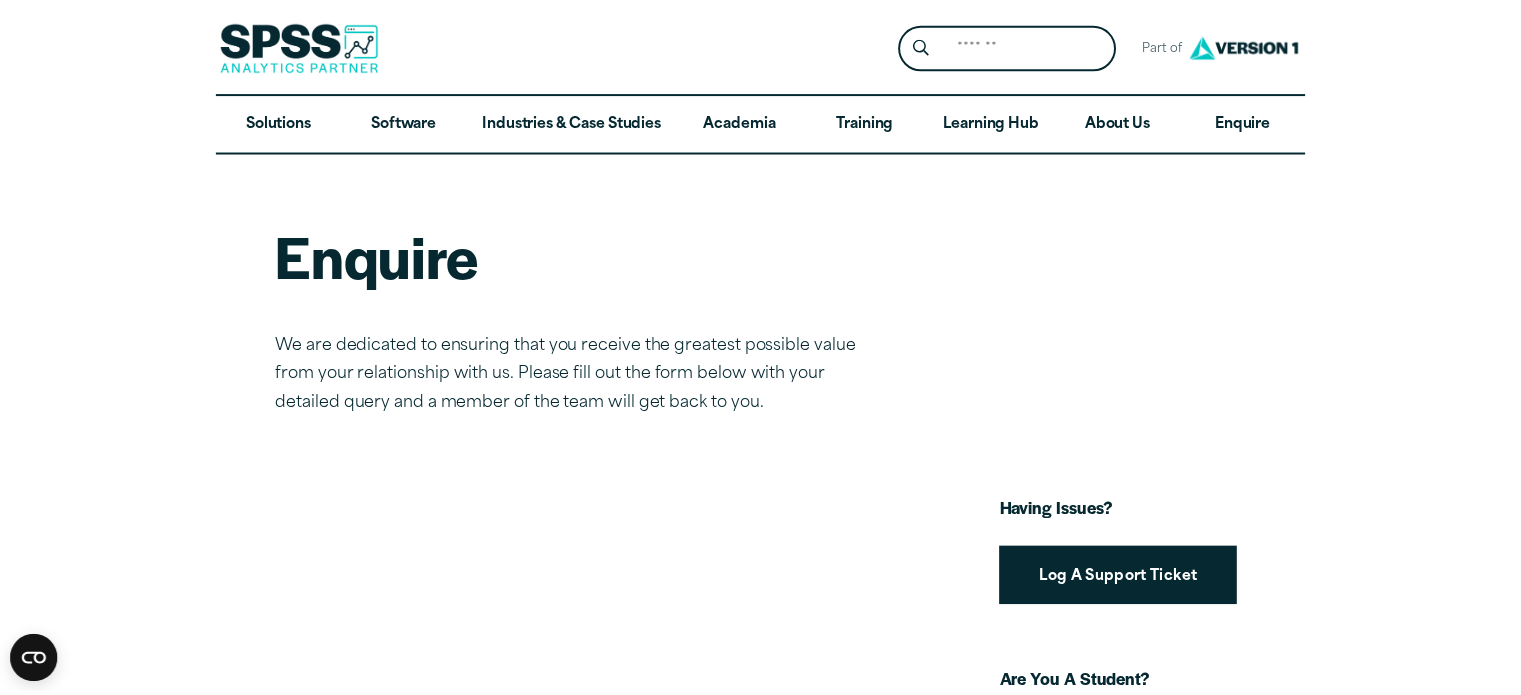 scroll, scrollTop: 0, scrollLeft: 0, axis: both 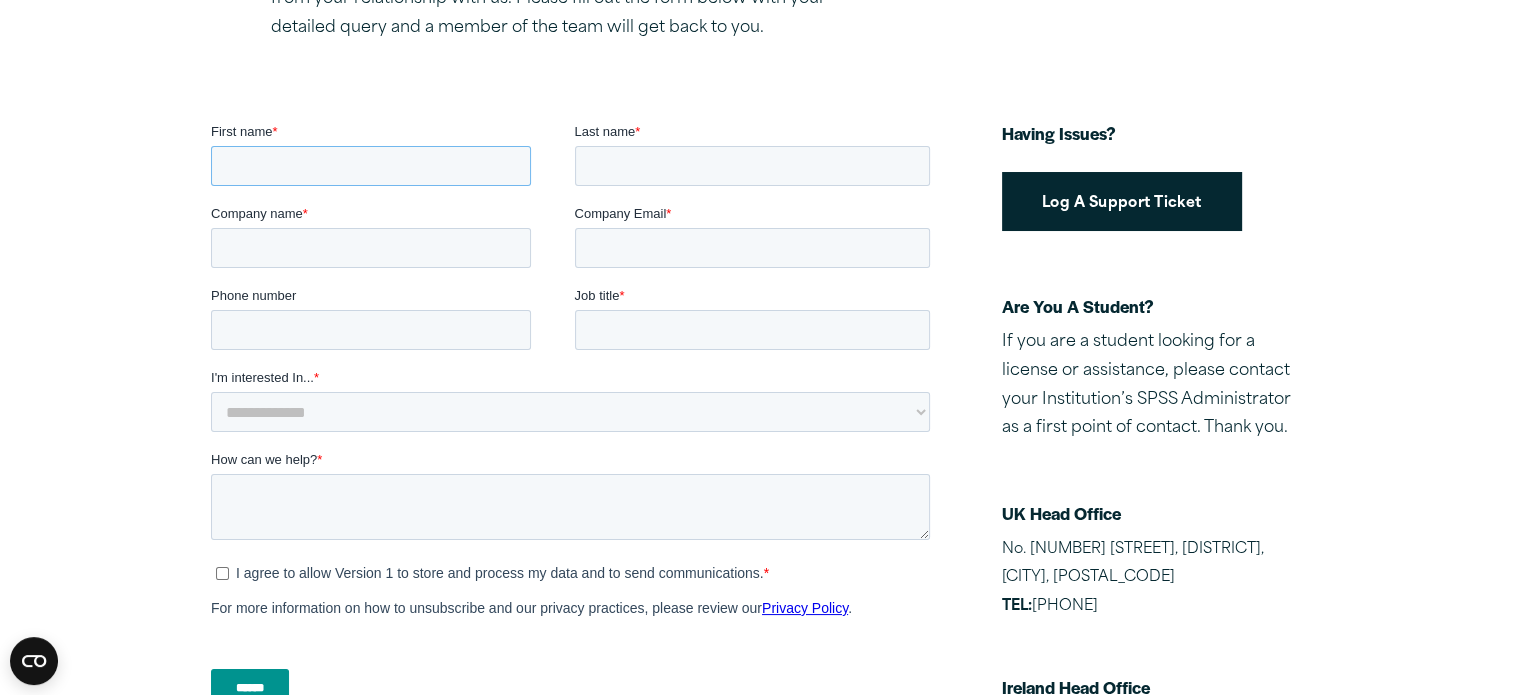 click on "First name *" at bounding box center [370, 166] 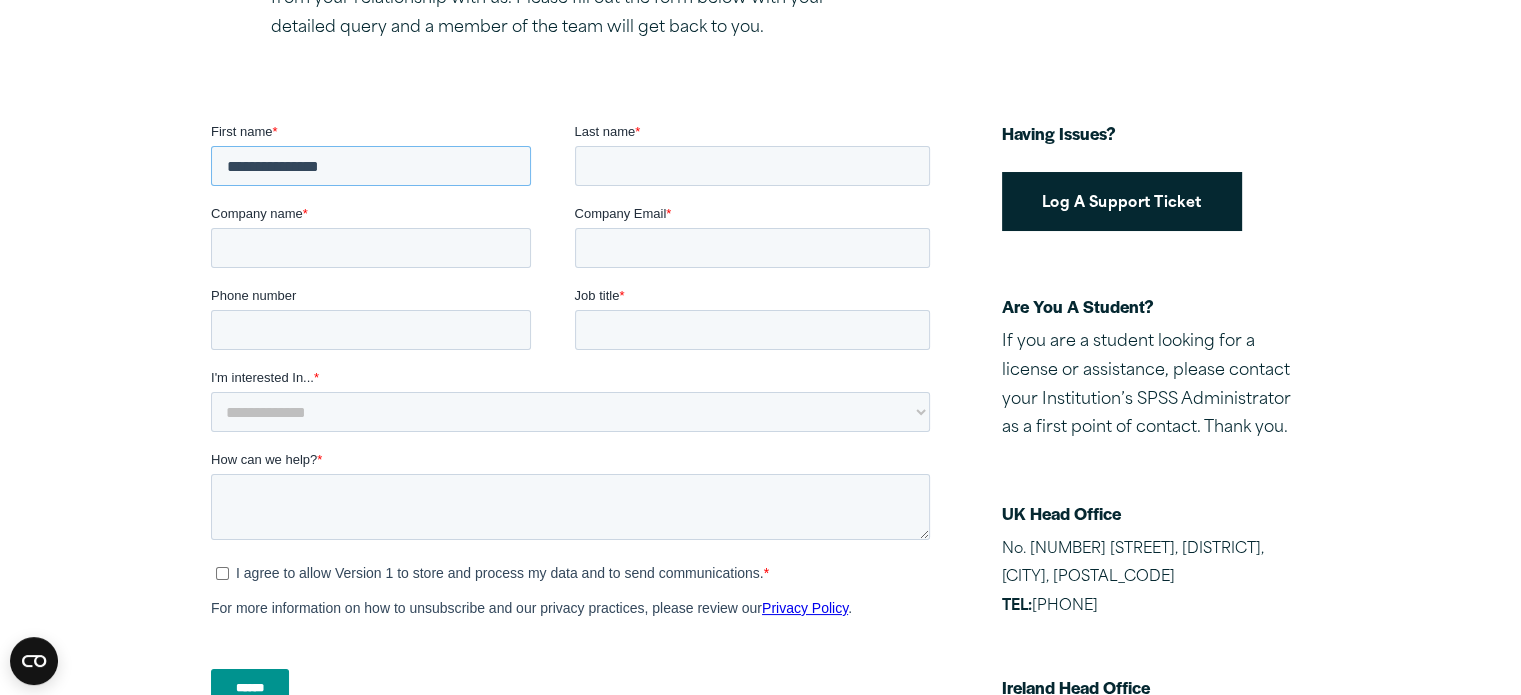 type on "**********" 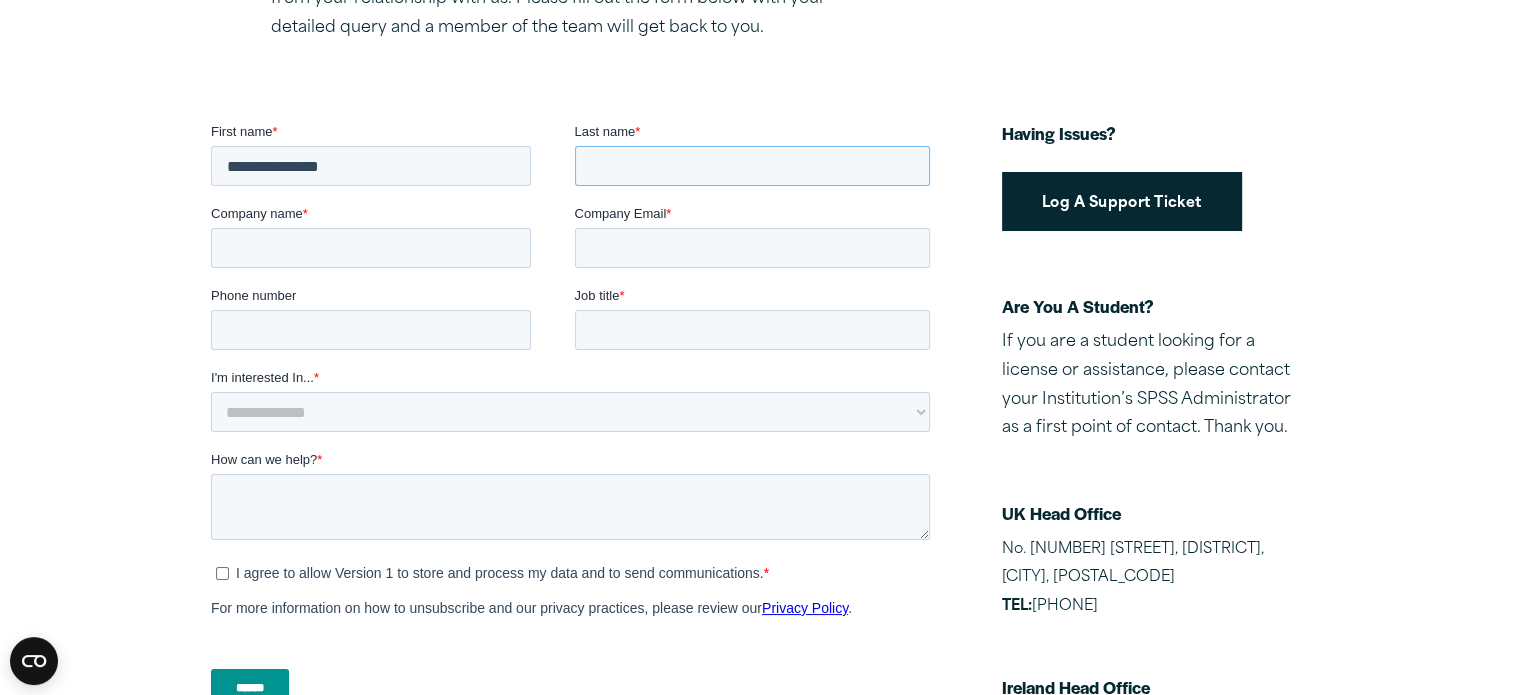 click on "Last name *" at bounding box center [752, 166] 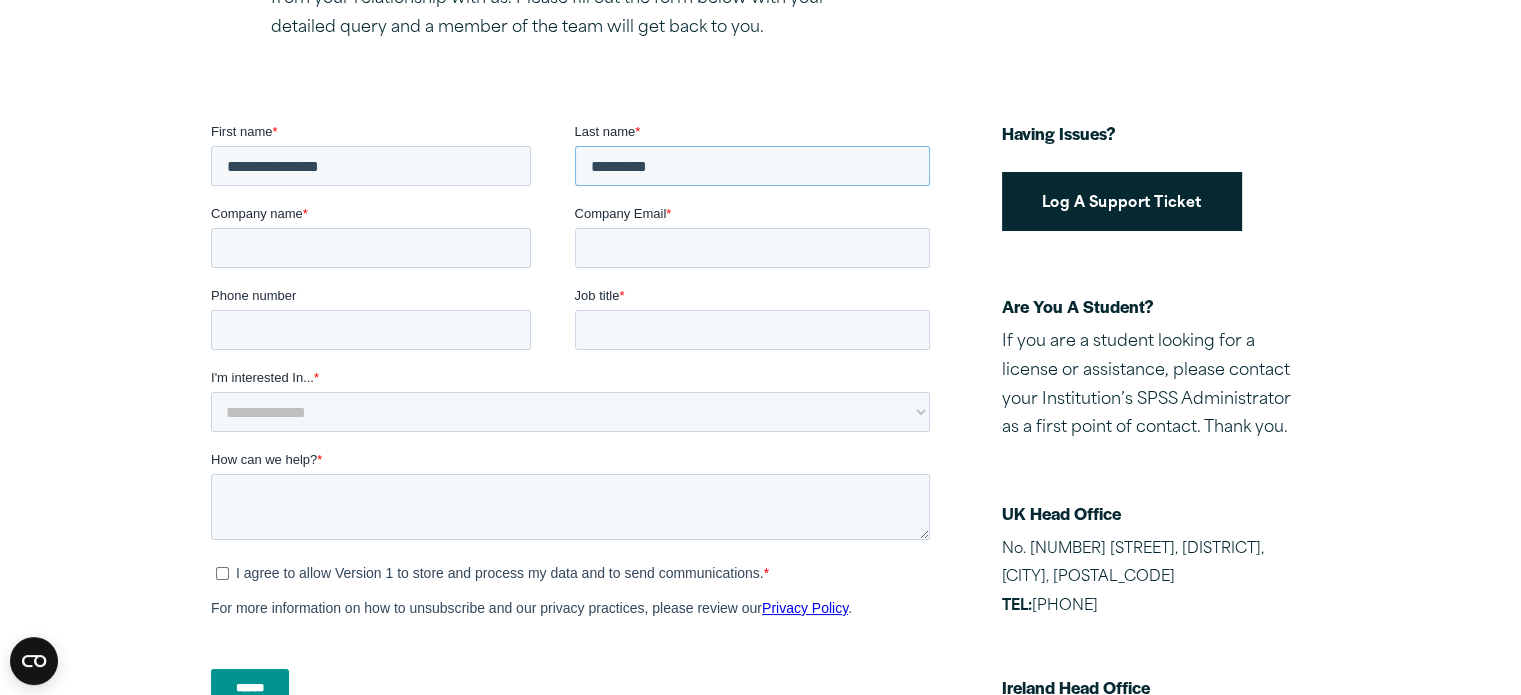 type on "*********" 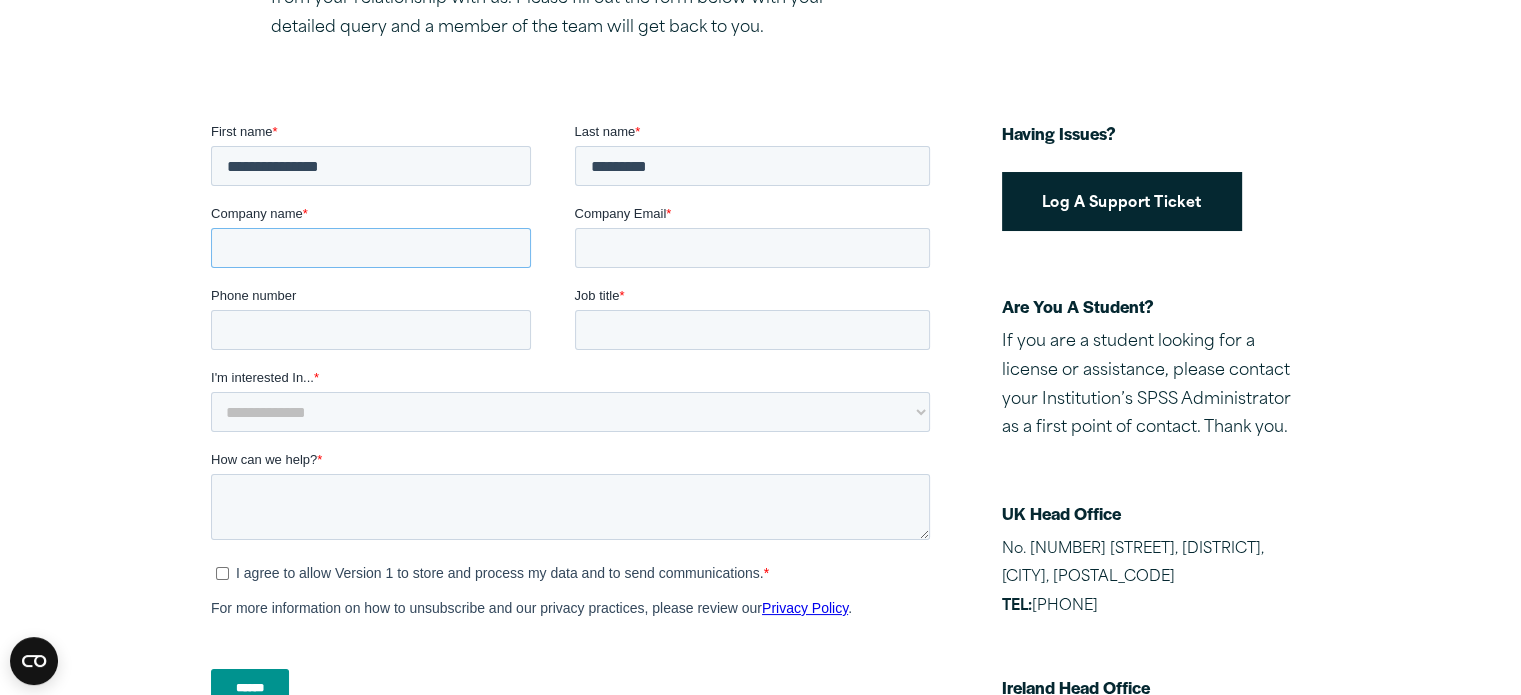 click on "Company name *" at bounding box center (370, 248) 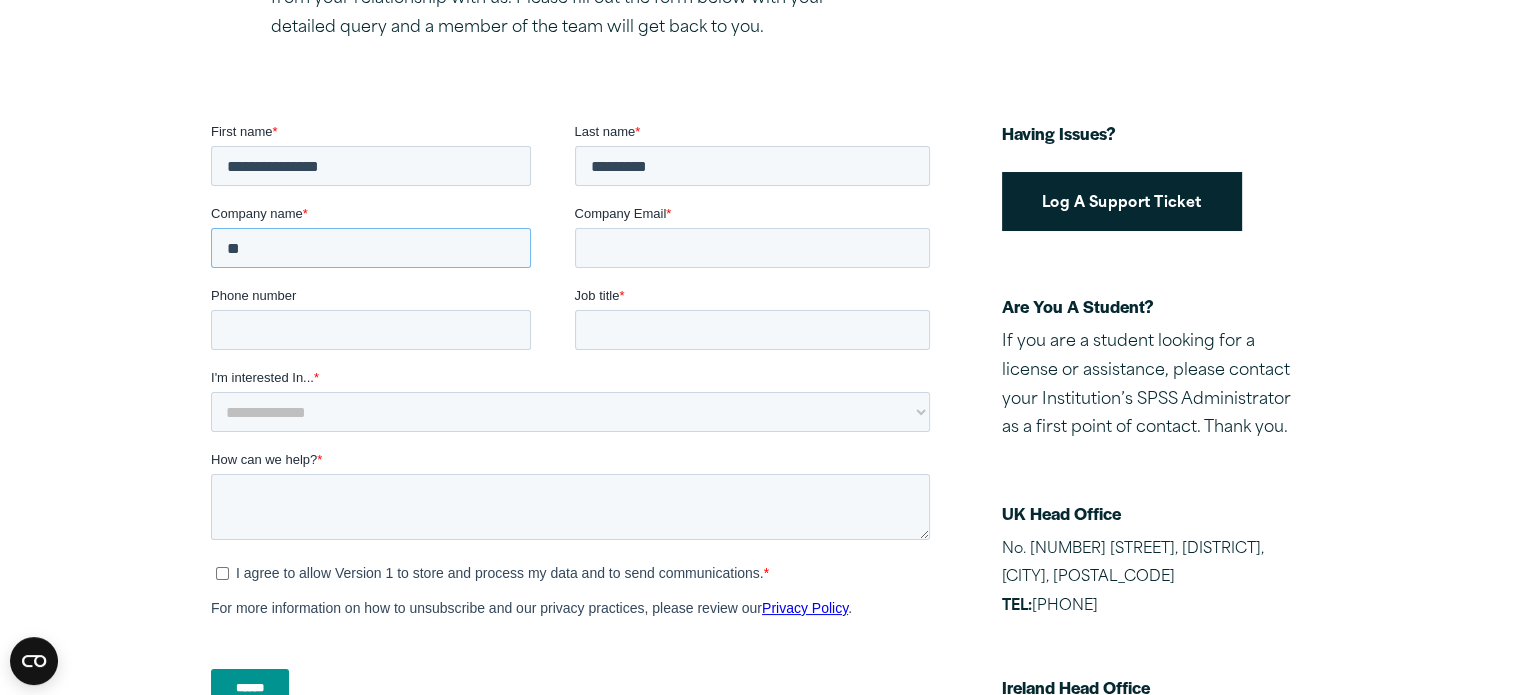 type on "**" 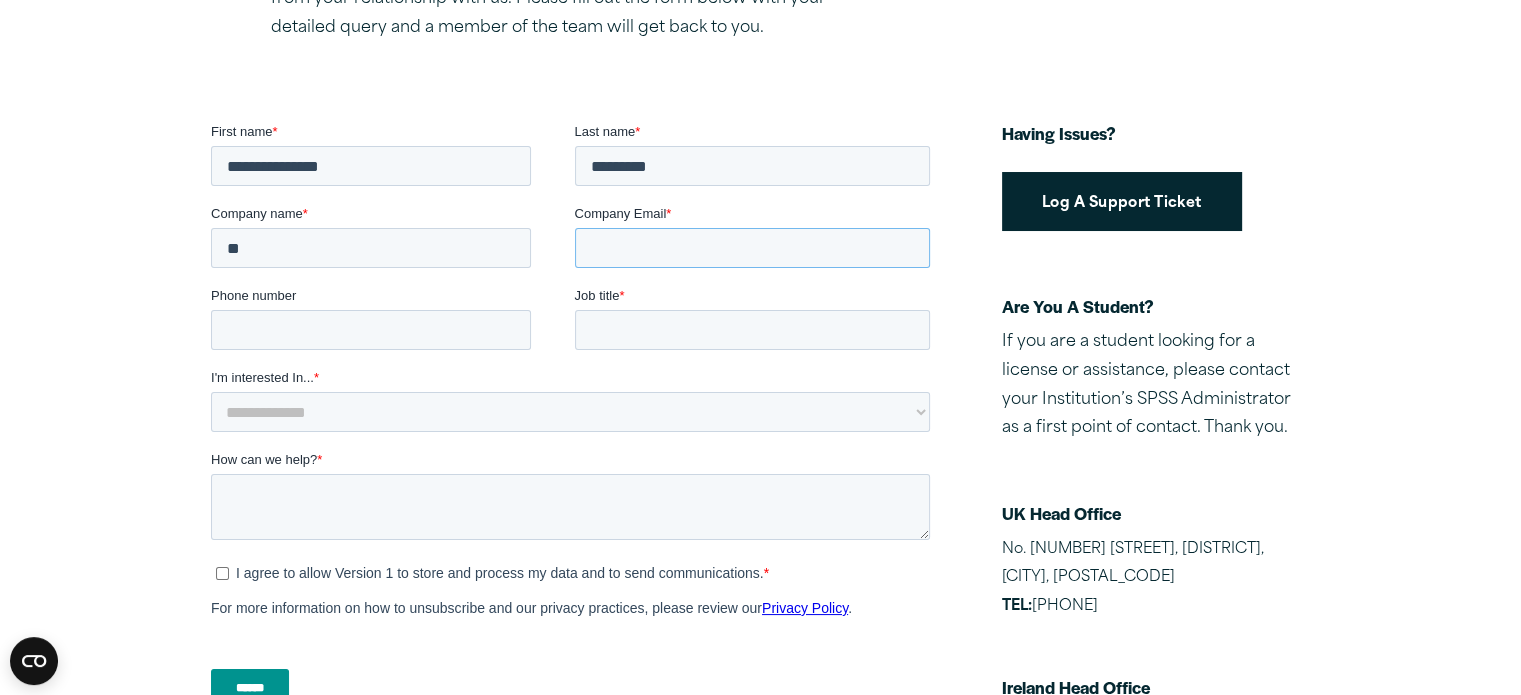 click on "Company Email *" at bounding box center (752, 248) 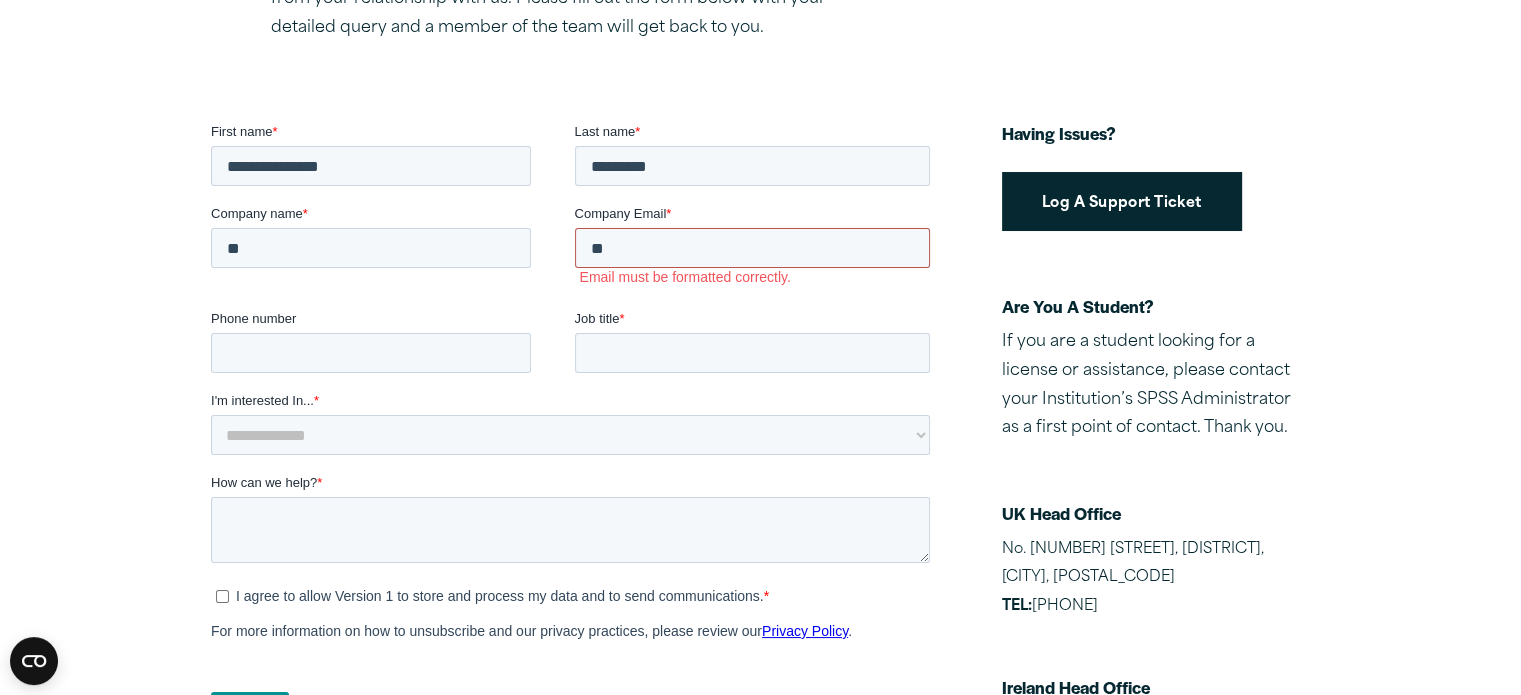type on "*" 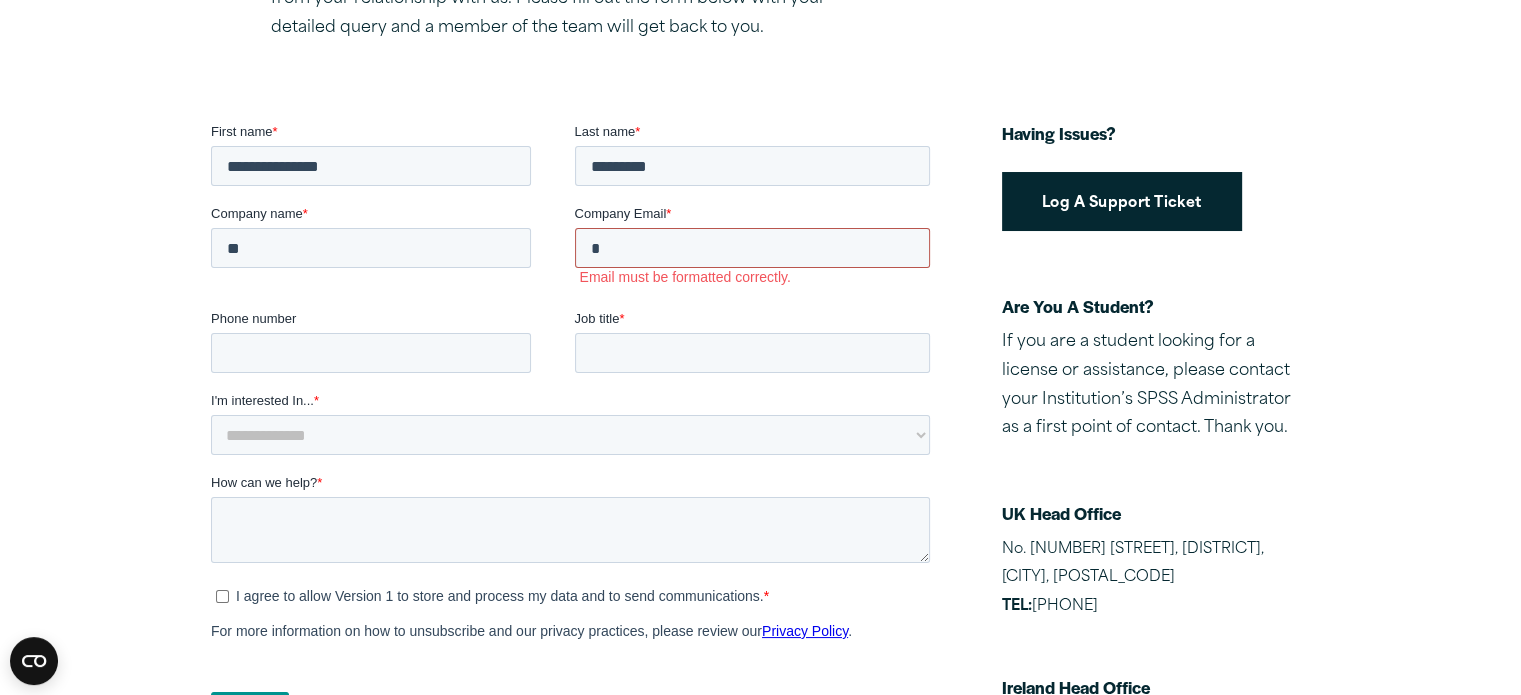 type 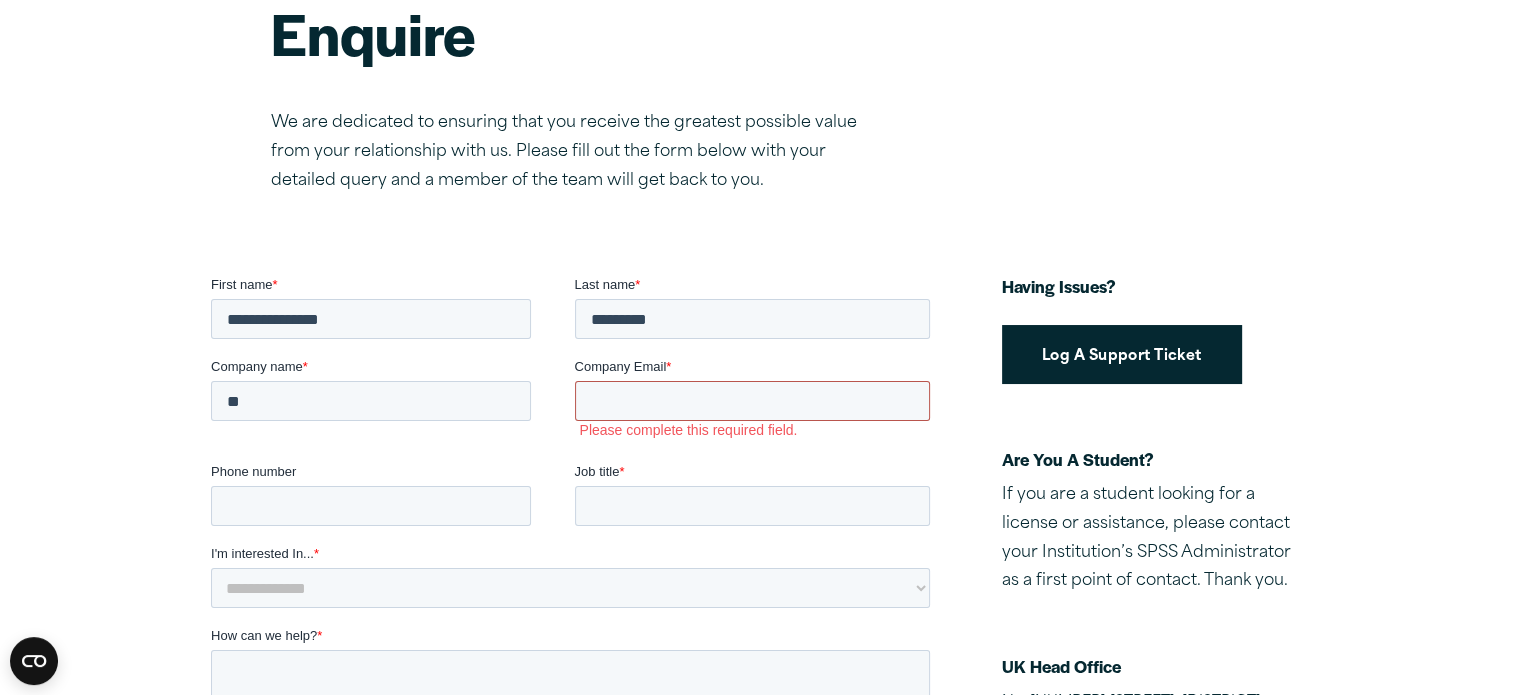 scroll, scrollTop: 0, scrollLeft: 0, axis: both 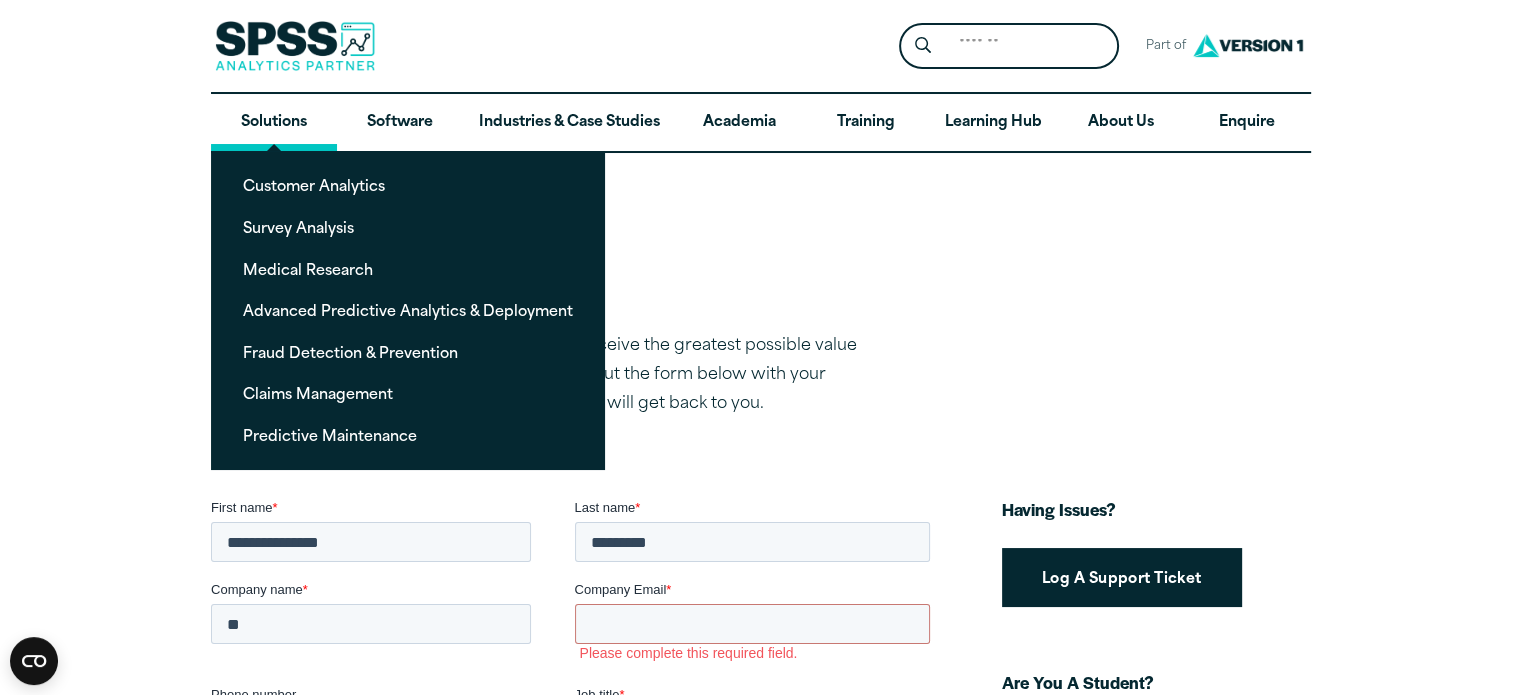 click on "Solutions" at bounding box center [274, 123] 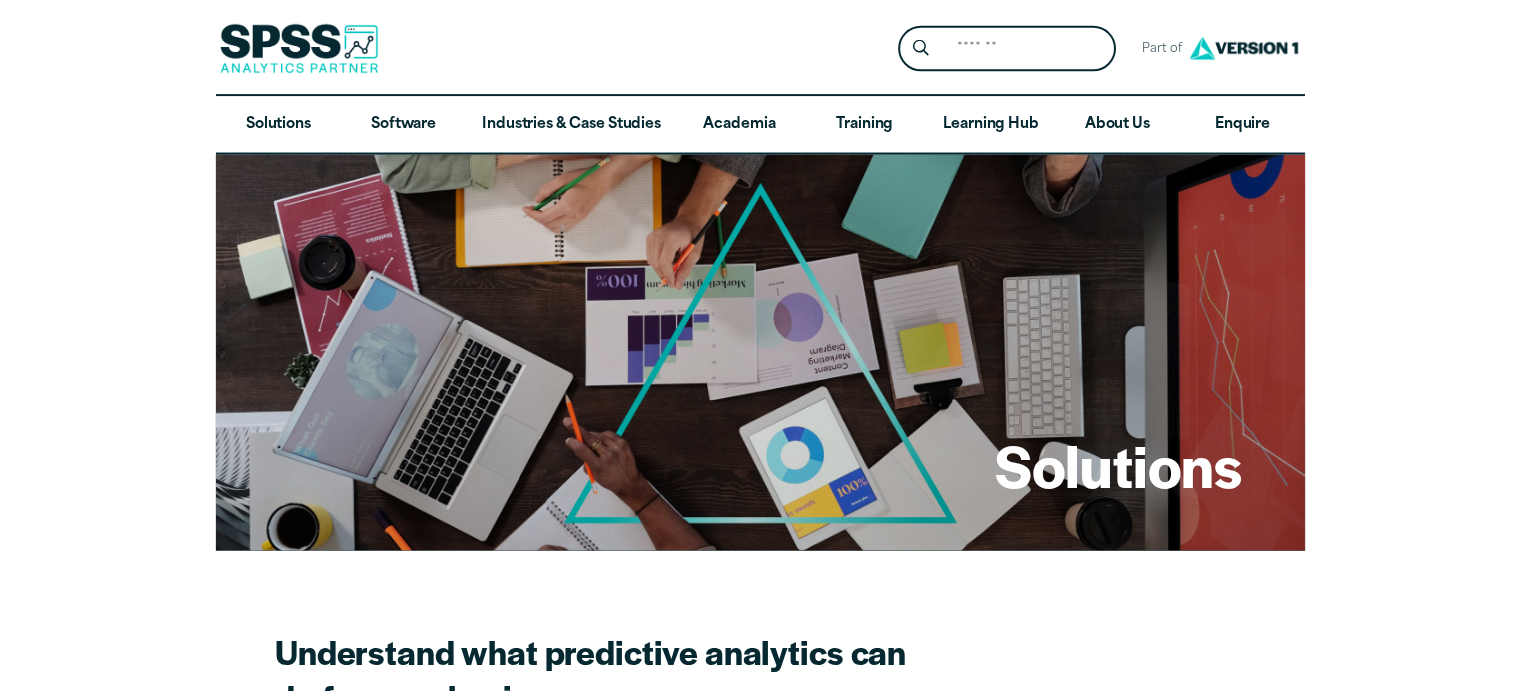 scroll, scrollTop: 0, scrollLeft: 0, axis: both 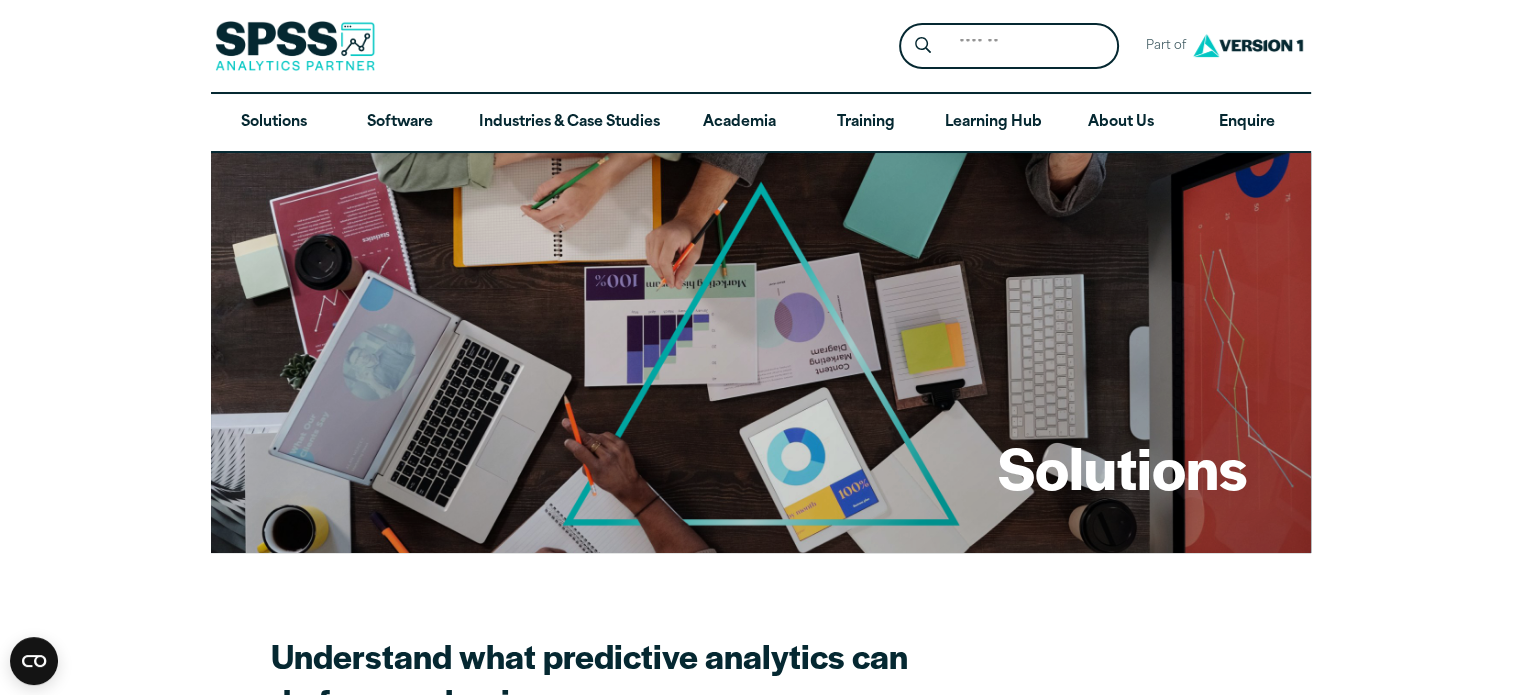 click at bounding box center (295, 46) 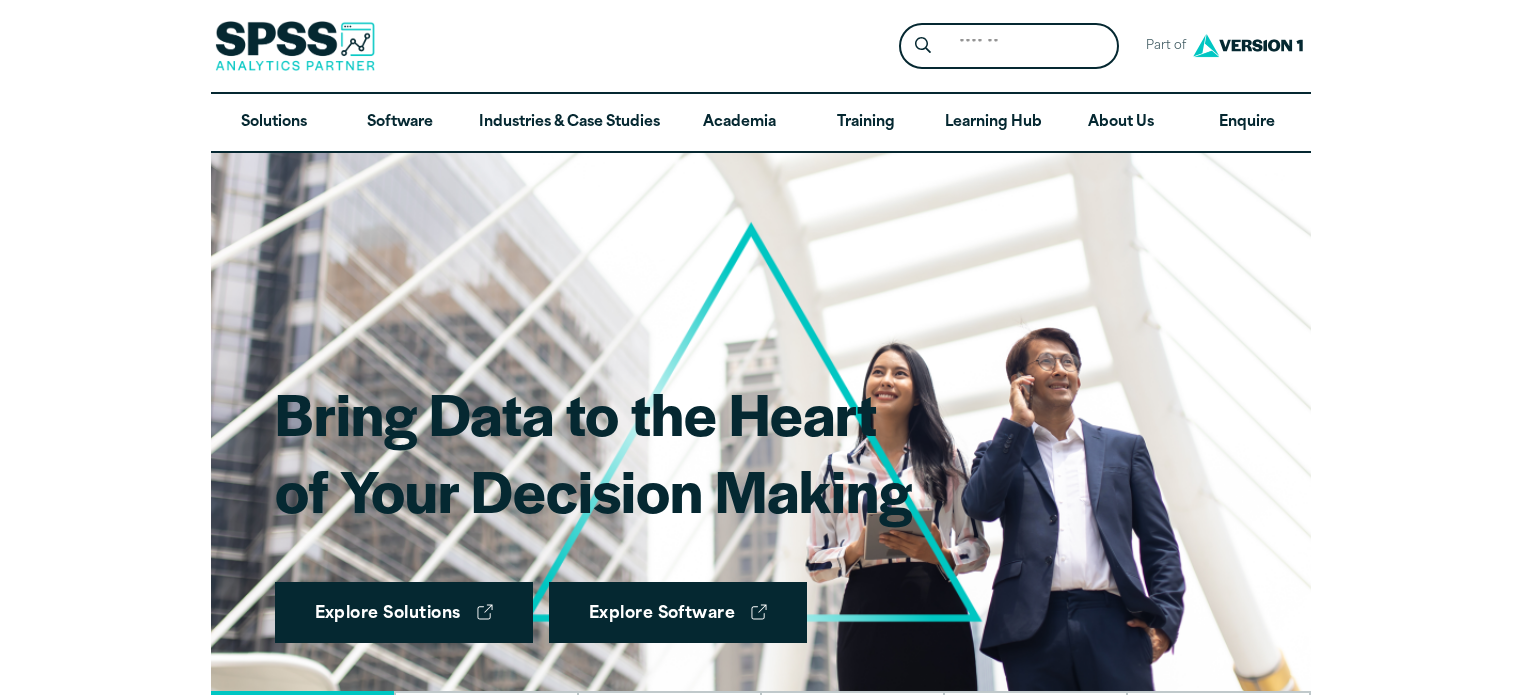 scroll, scrollTop: 0, scrollLeft: 0, axis: both 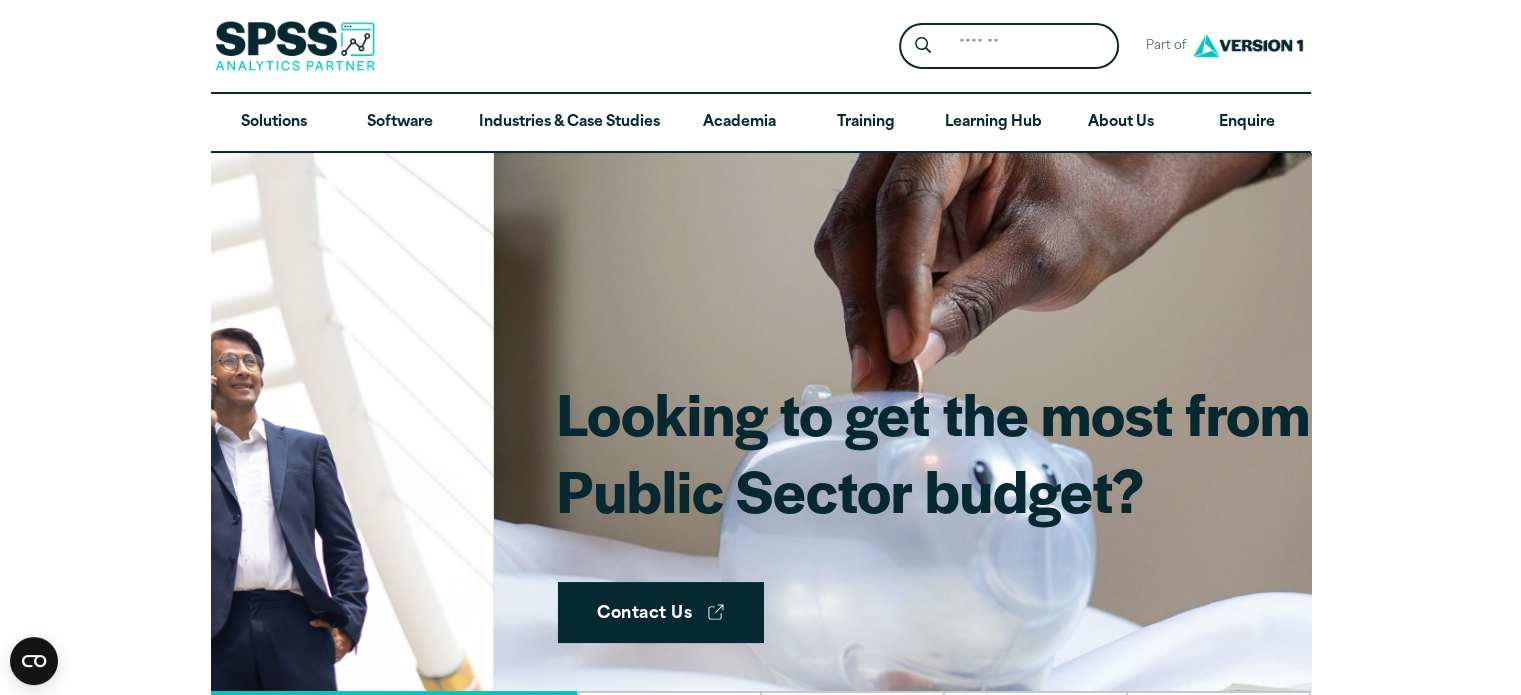 click at bounding box center (-57, 422) 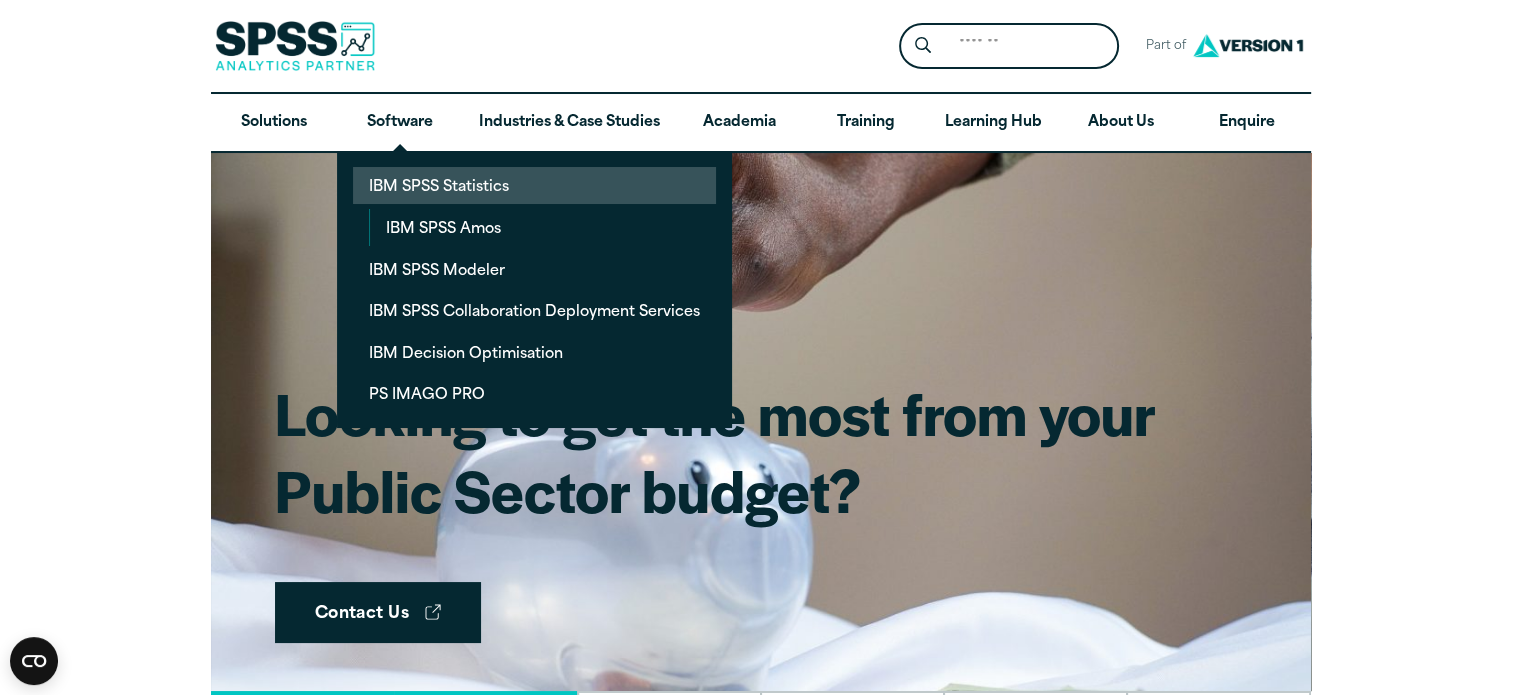 click on "IBM SPSS Statistics" at bounding box center [534, 185] 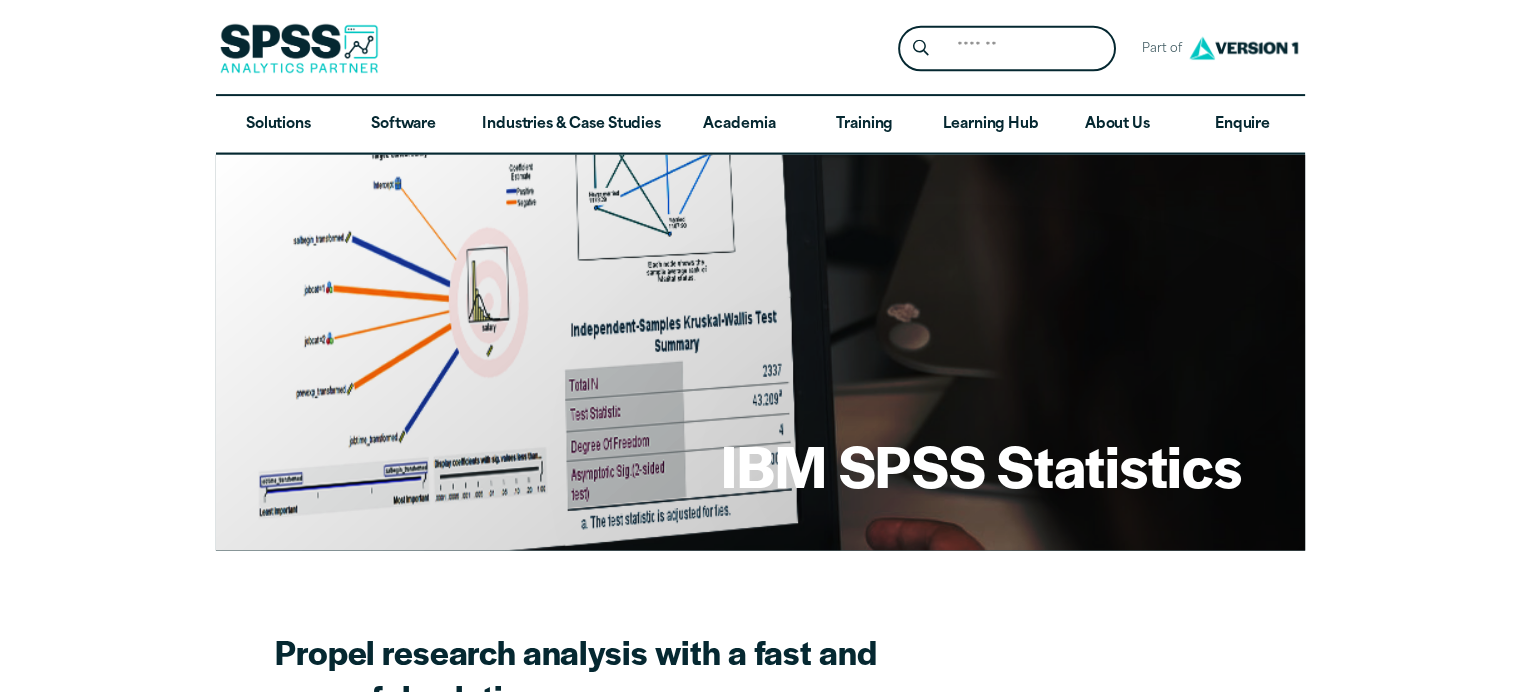scroll, scrollTop: 0, scrollLeft: 0, axis: both 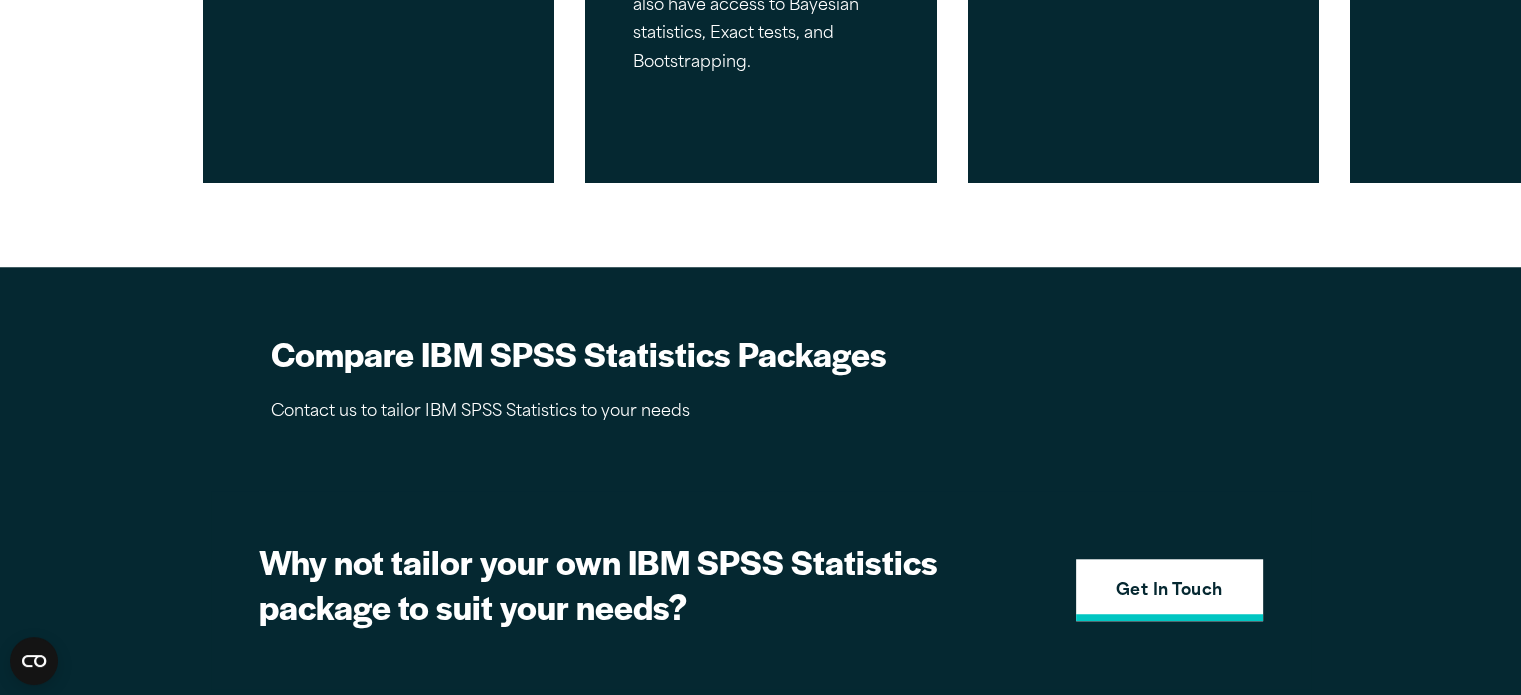click on "Get In Touch" at bounding box center [1169, 592] 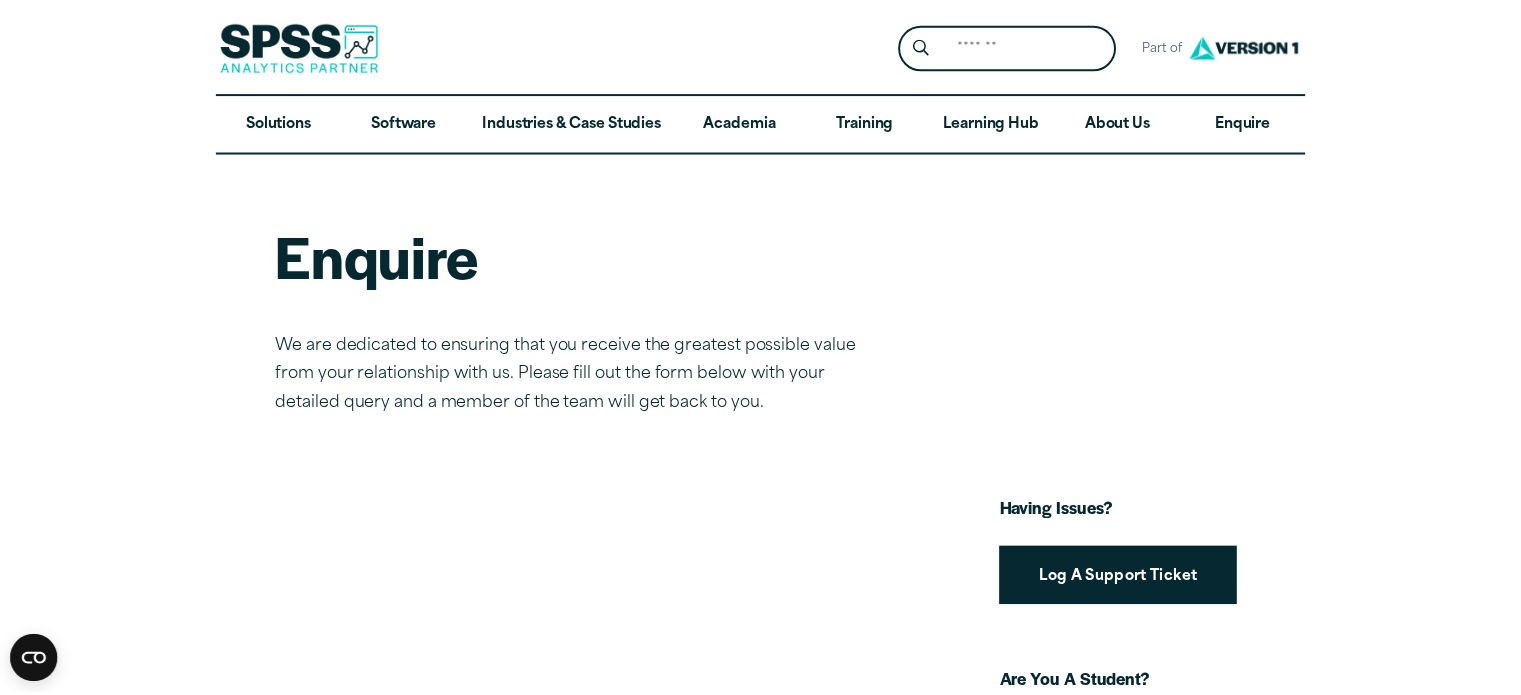 scroll, scrollTop: 0, scrollLeft: 0, axis: both 